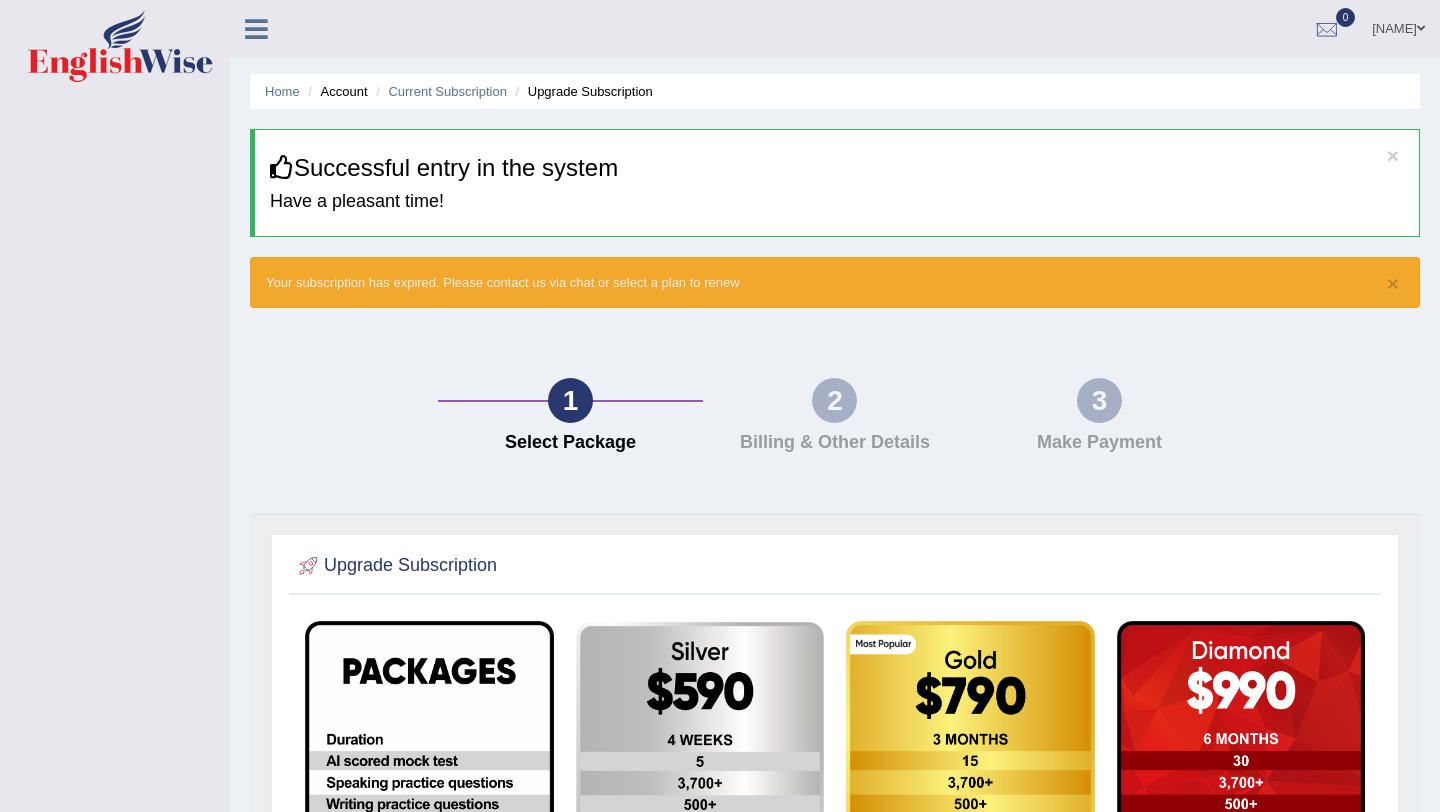 scroll, scrollTop: 0, scrollLeft: 0, axis: both 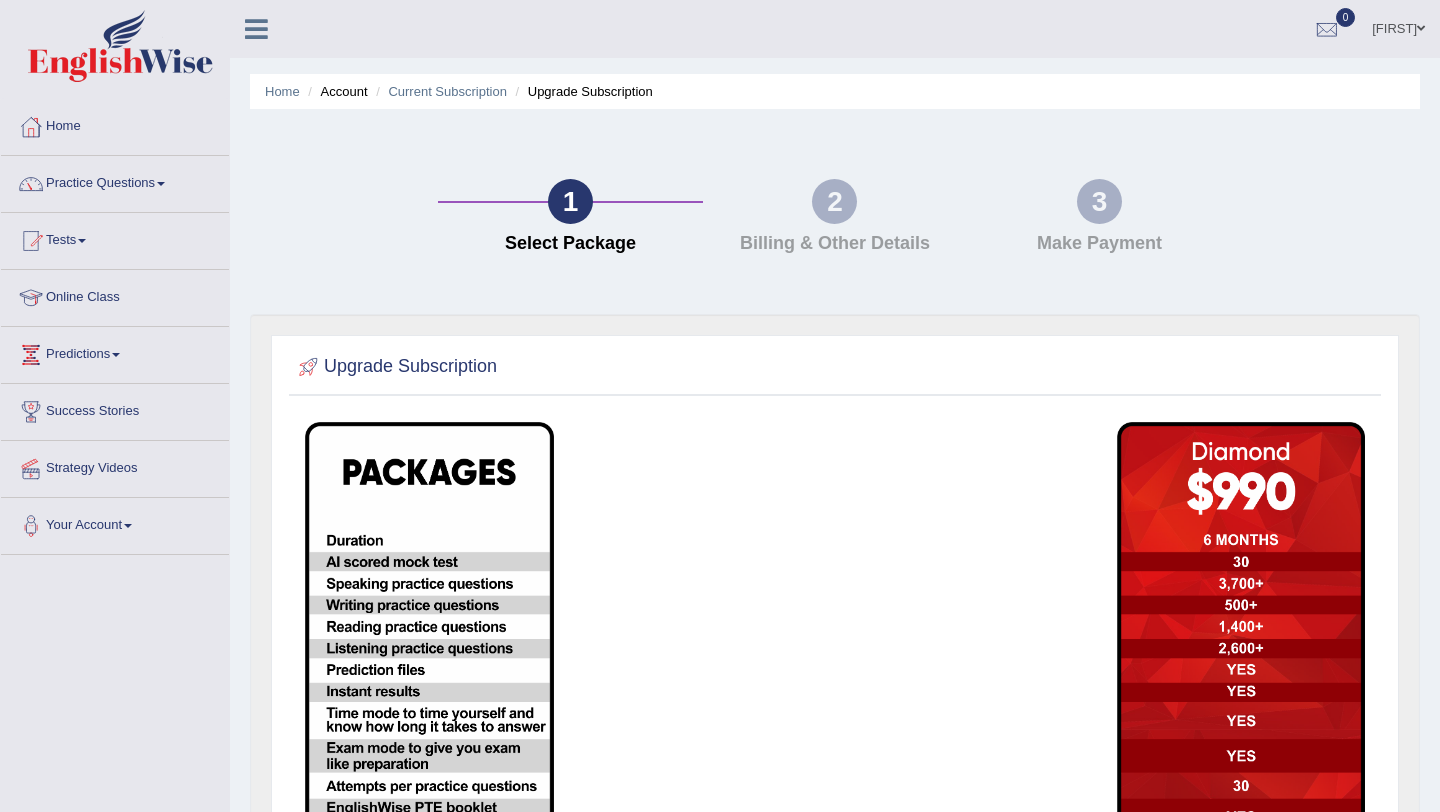 click on "1
Select Package
2
Billing & Other Details
3
Make Payment" at bounding box center (835, 221) 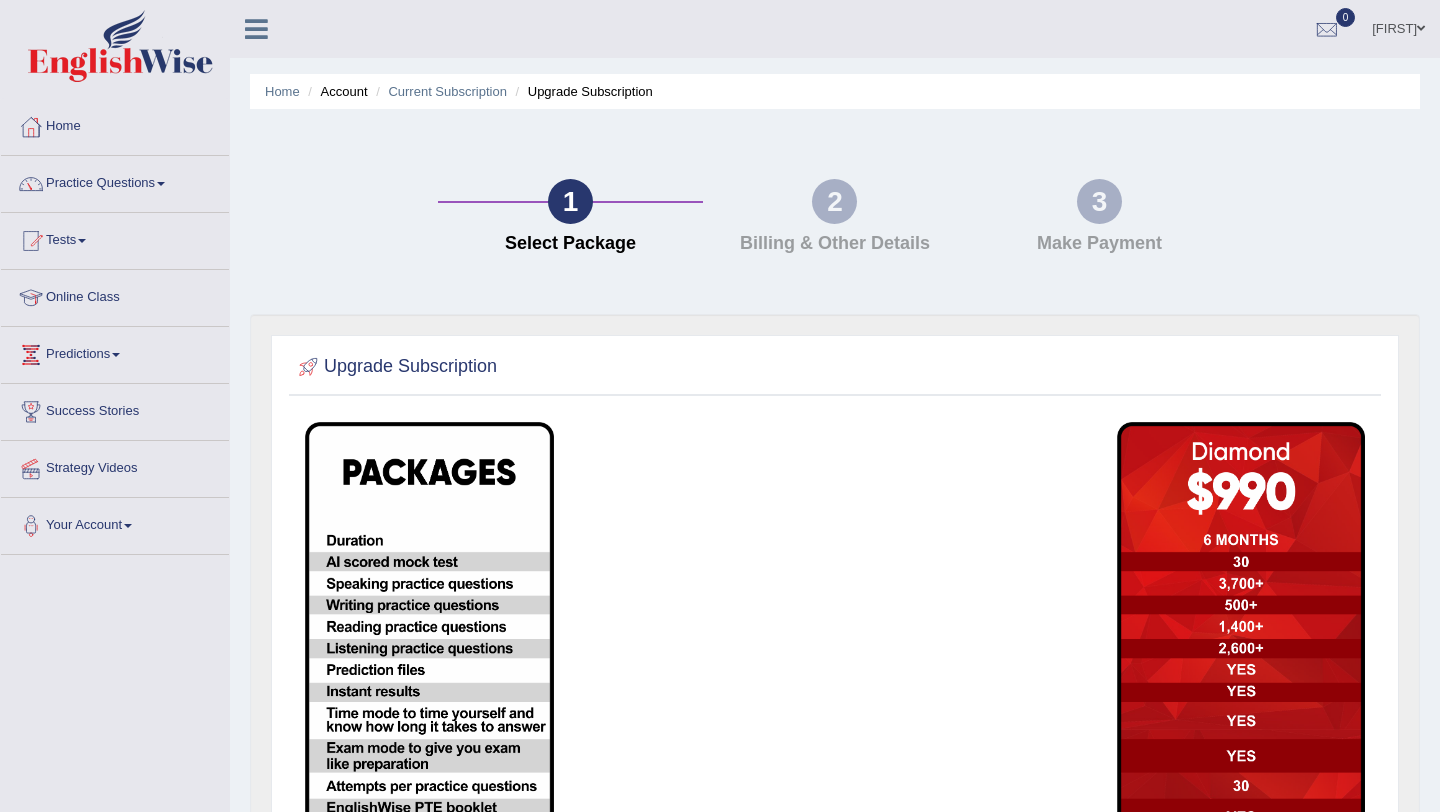 click on "[USERNAME]" at bounding box center (1398, 26) 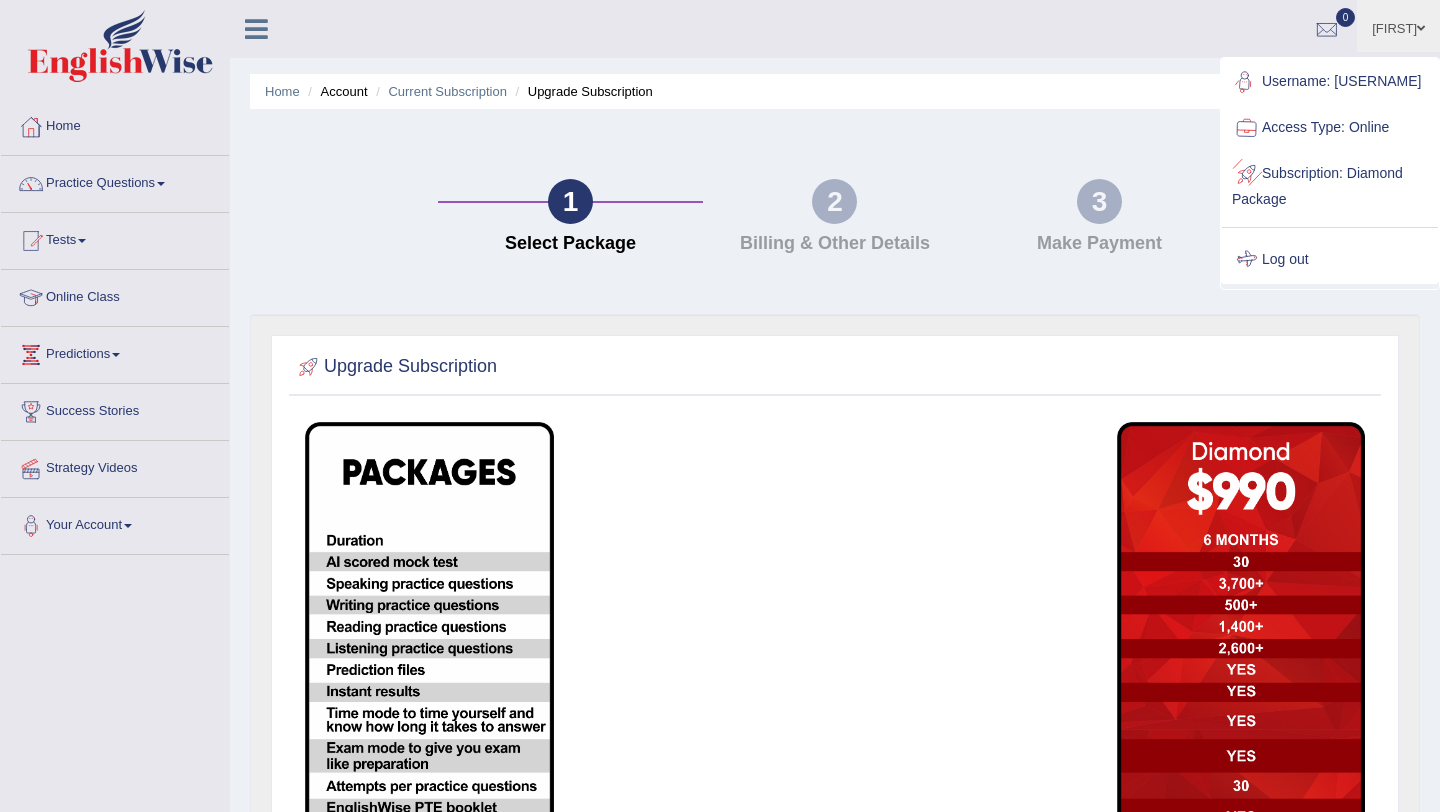 click on "Log out" at bounding box center [1330, 260] 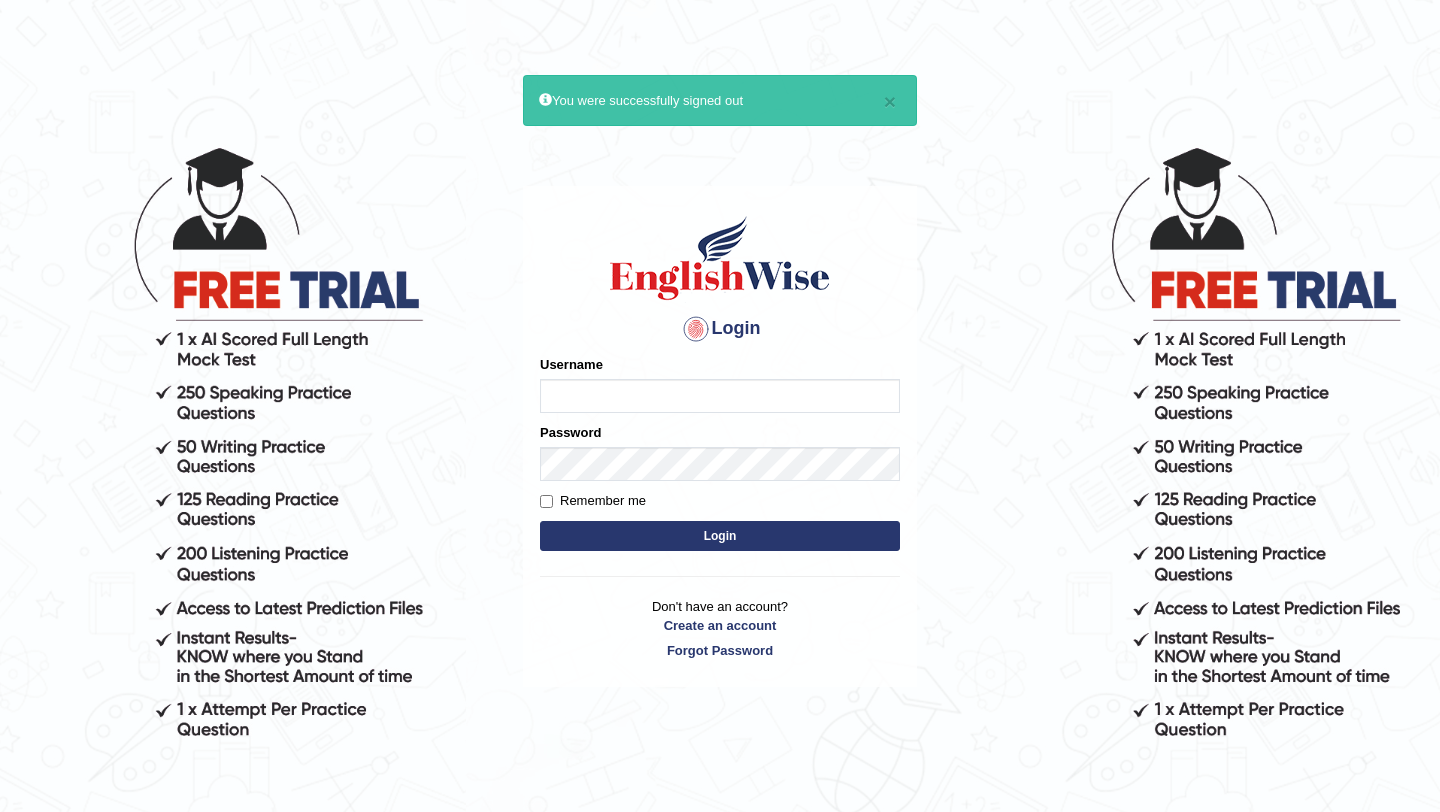 scroll, scrollTop: 0, scrollLeft: 0, axis: both 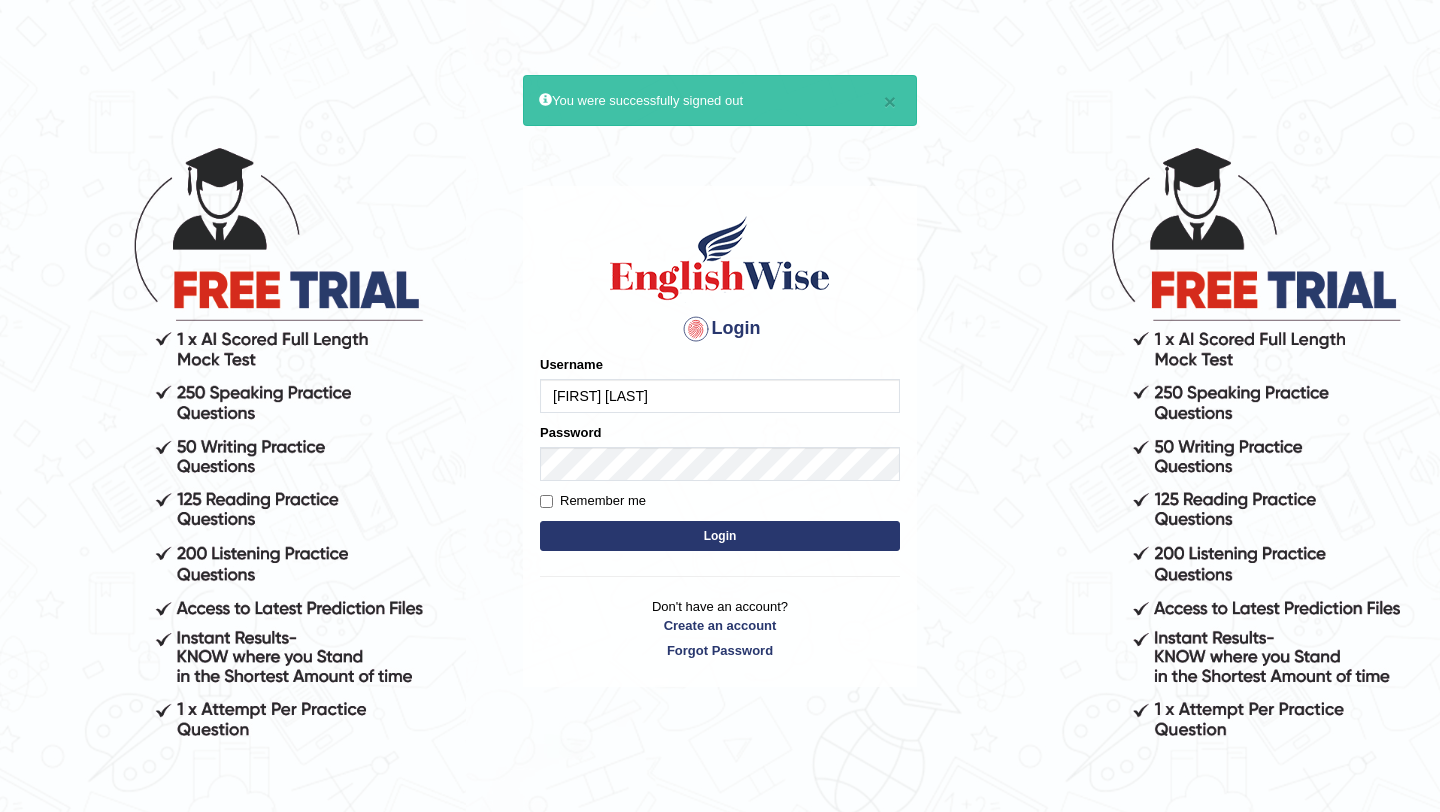 click on "Login" at bounding box center (720, 536) 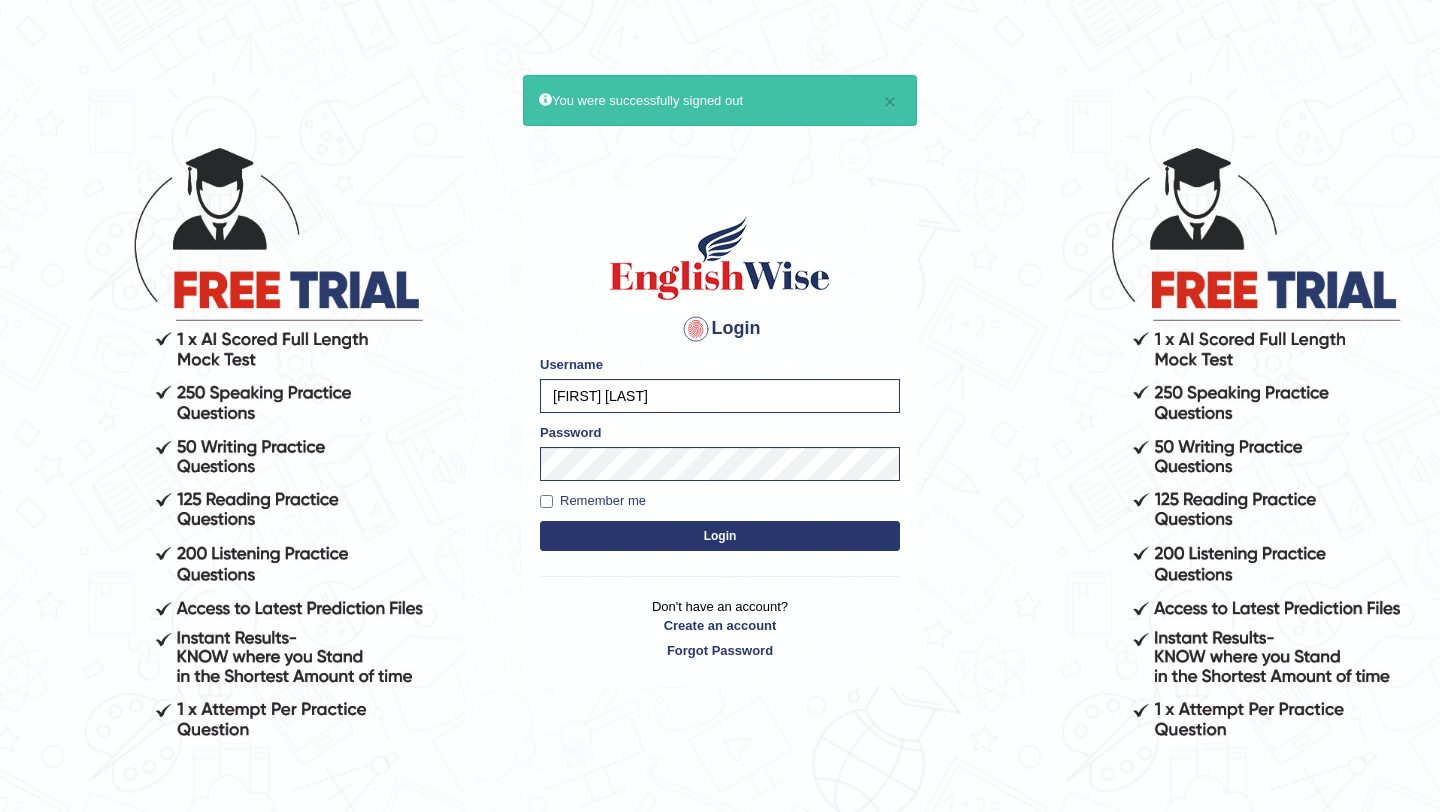 click on "Login" at bounding box center (720, 536) 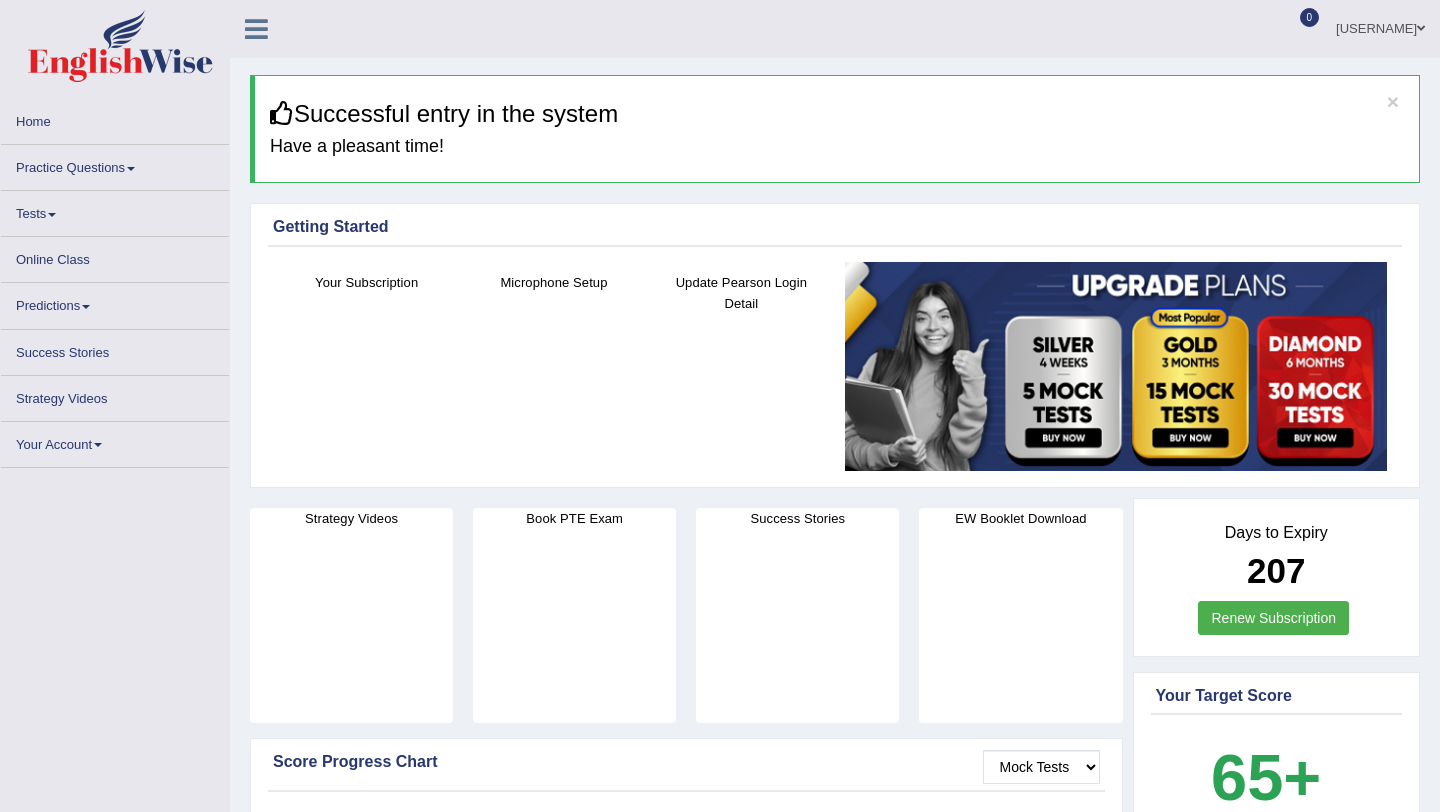 scroll, scrollTop: 0, scrollLeft: 0, axis: both 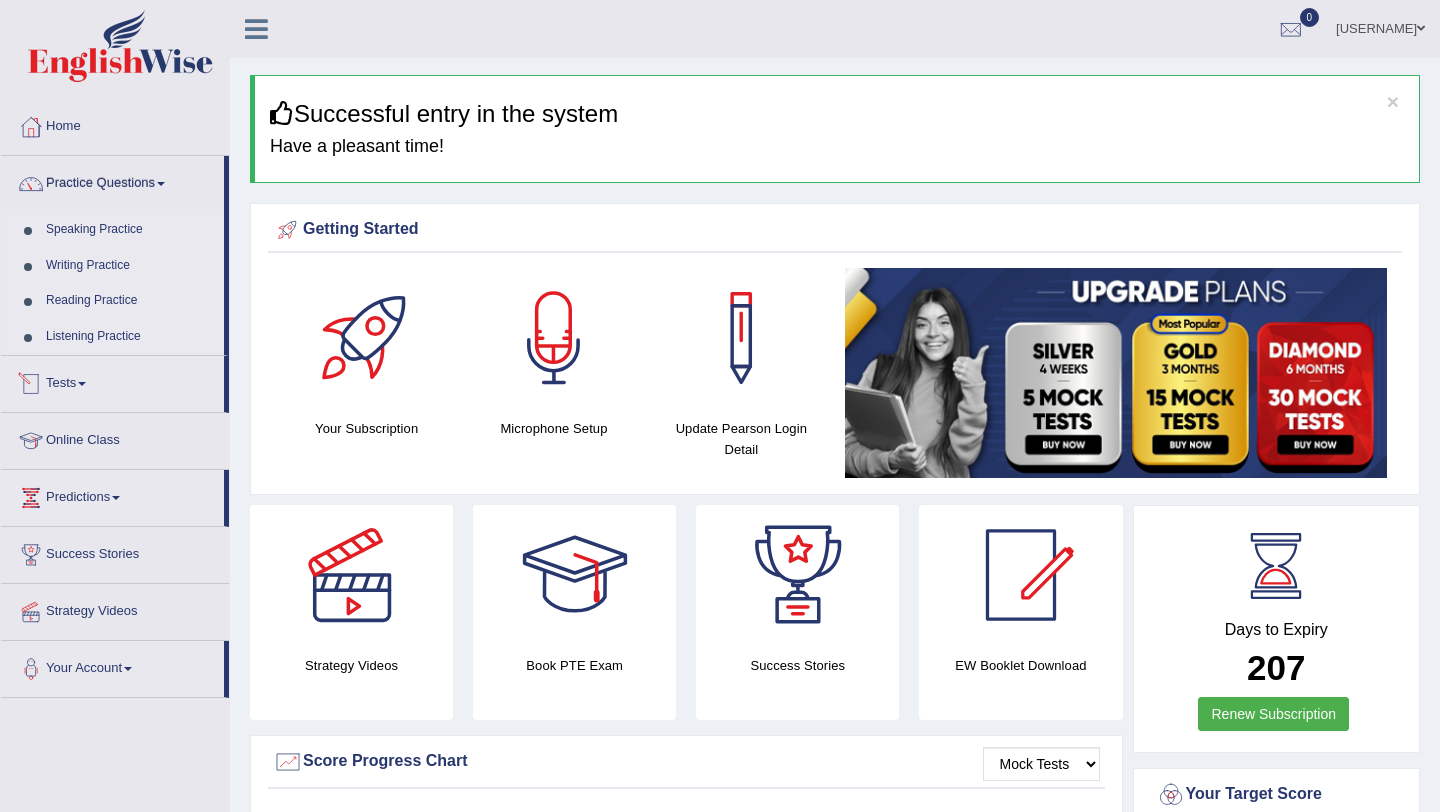 click at bounding box center [82, 384] 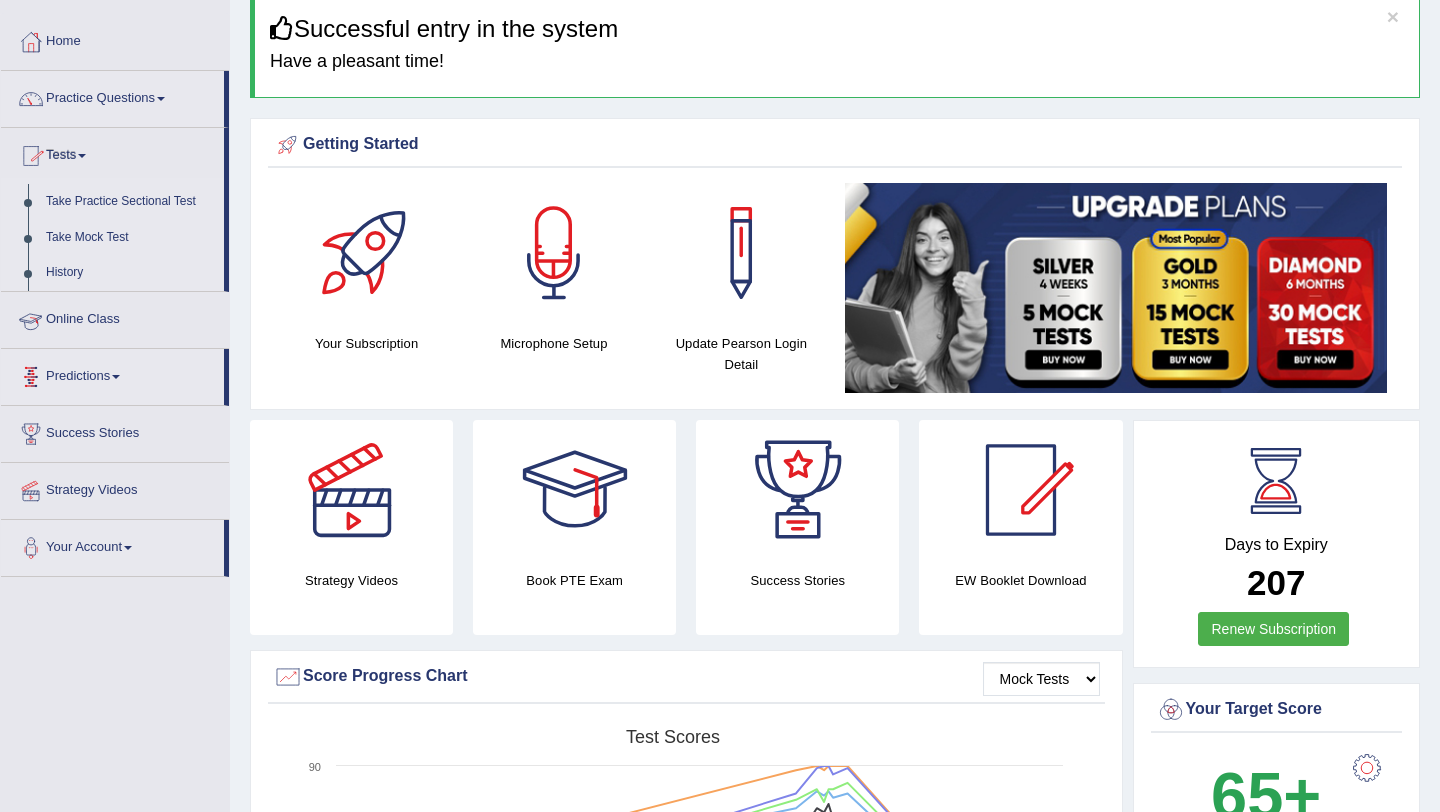 scroll, scrollTop: 99, scrollLeft: 0, axis: vertical 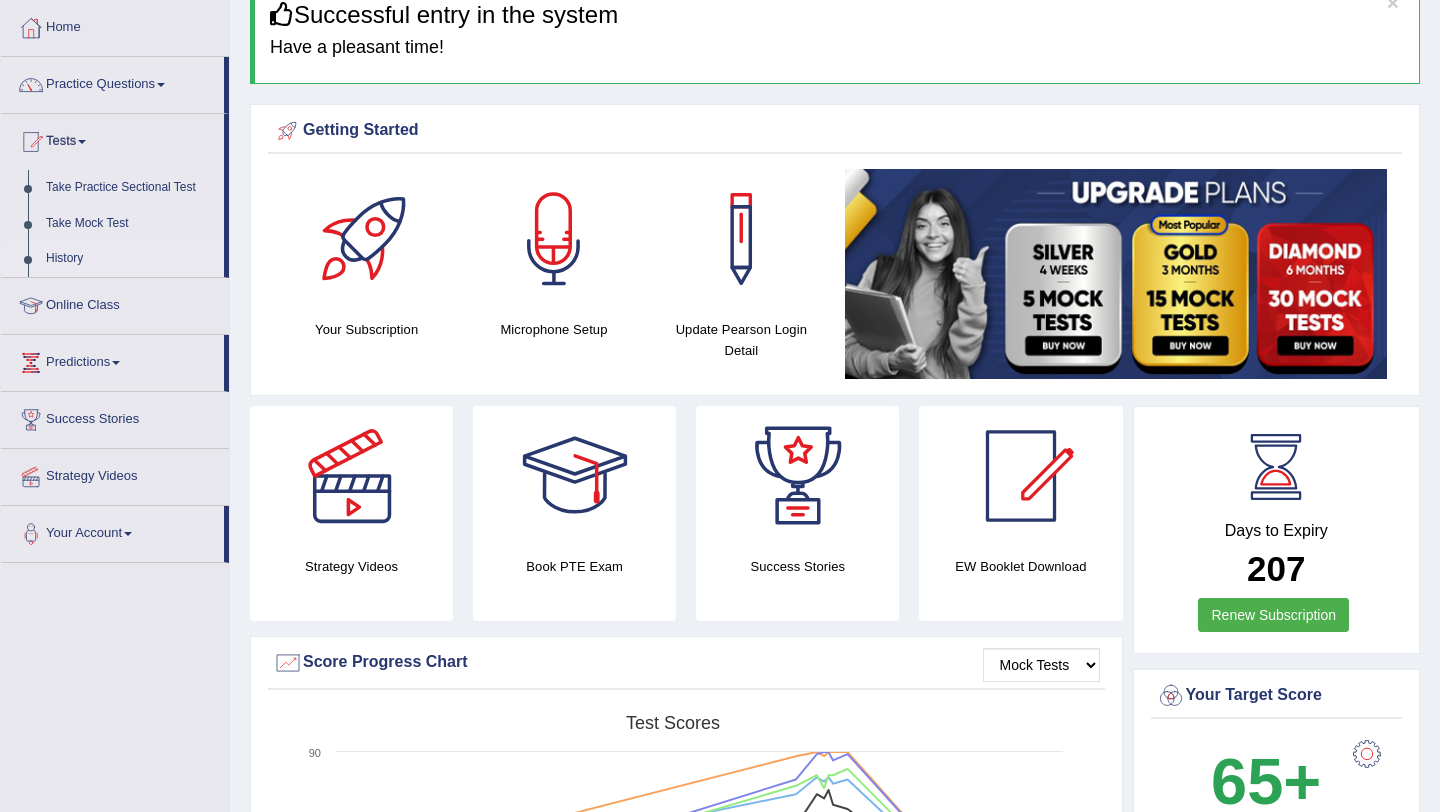 click on "History" at bounding box center (130, 259) 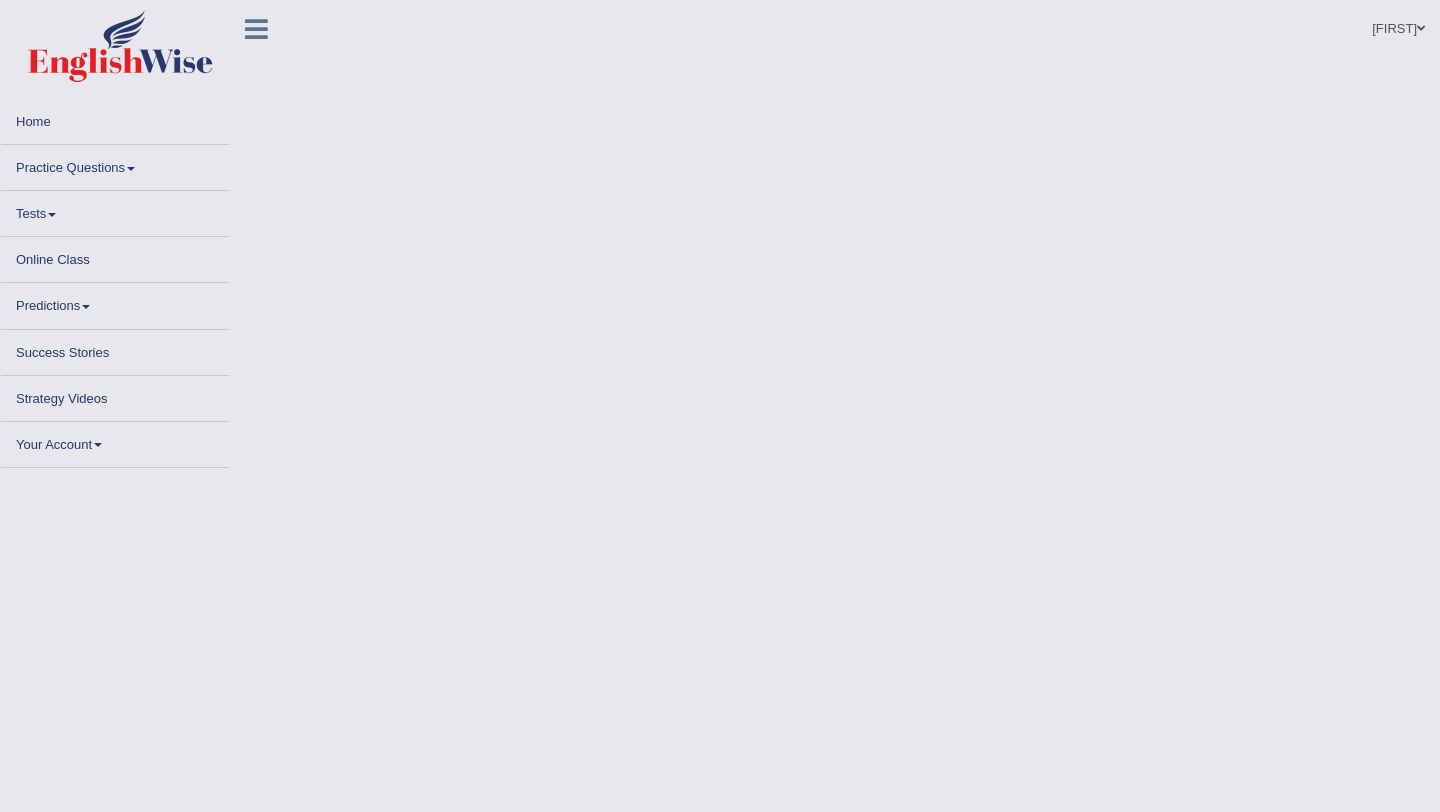 scroll, scrollTop: 0, scrollLeft: 0, axis: both 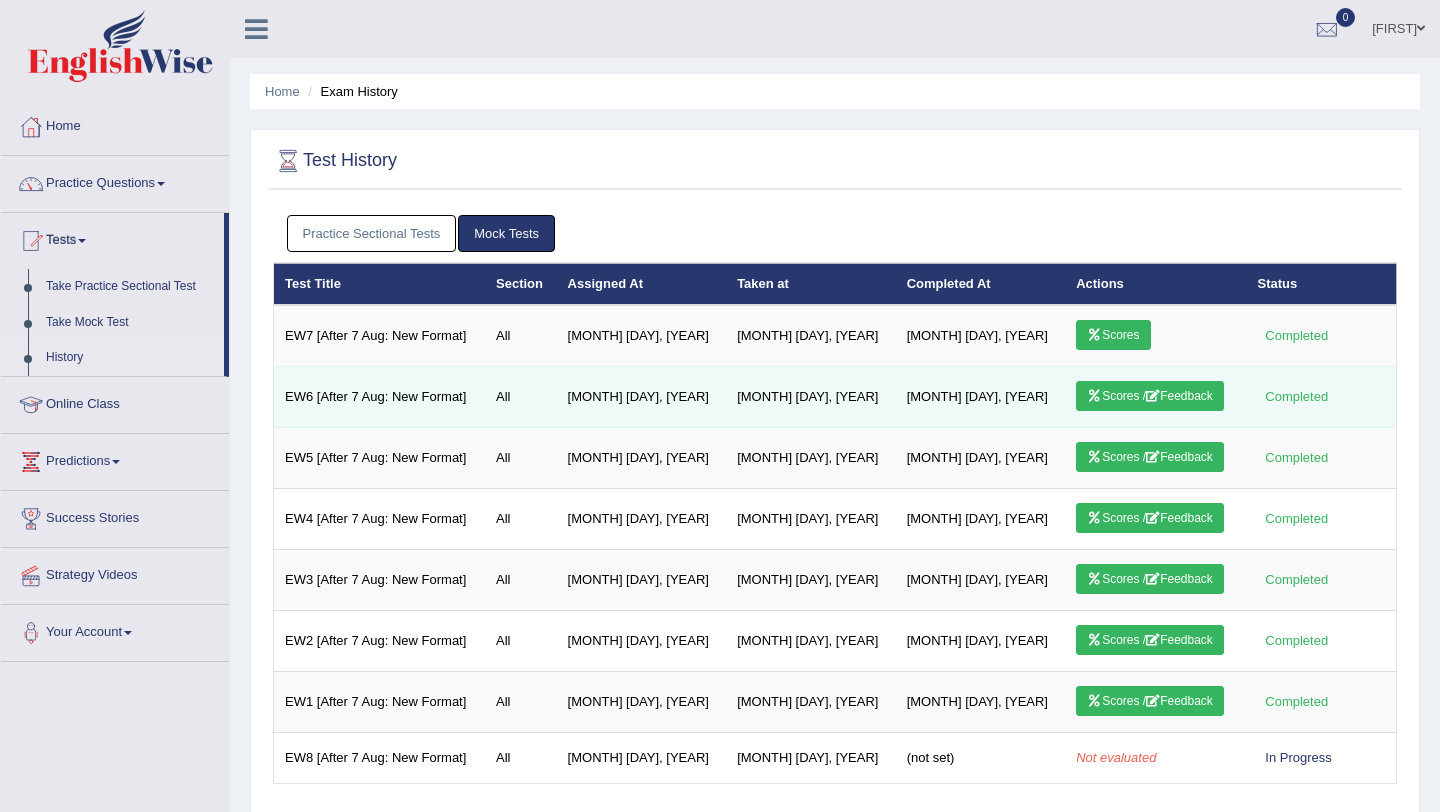 click on "Scores /   Feedback" at bounding box center (1150, 396) 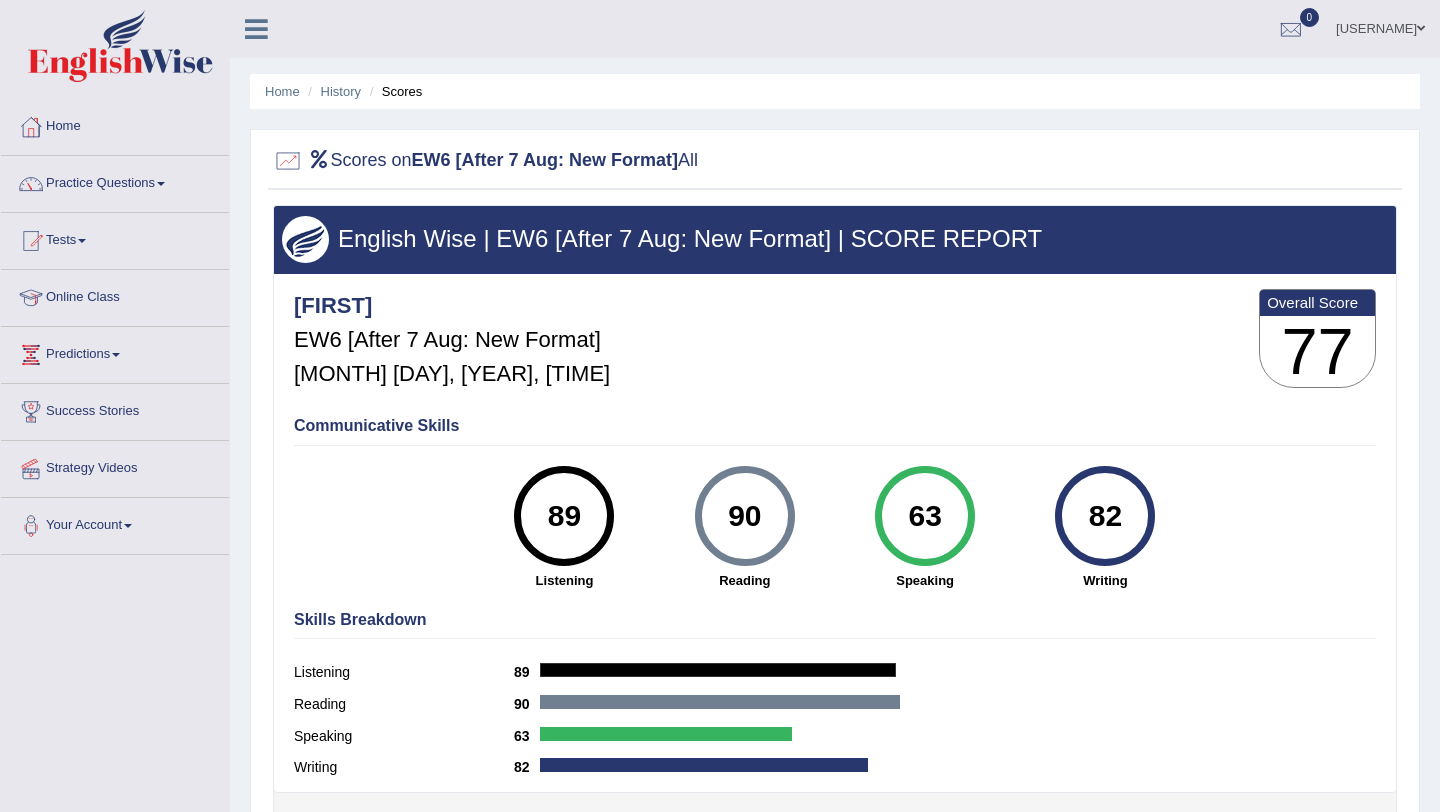 scroll, scrollTop: 0, scrollLeft: 0, axis: both 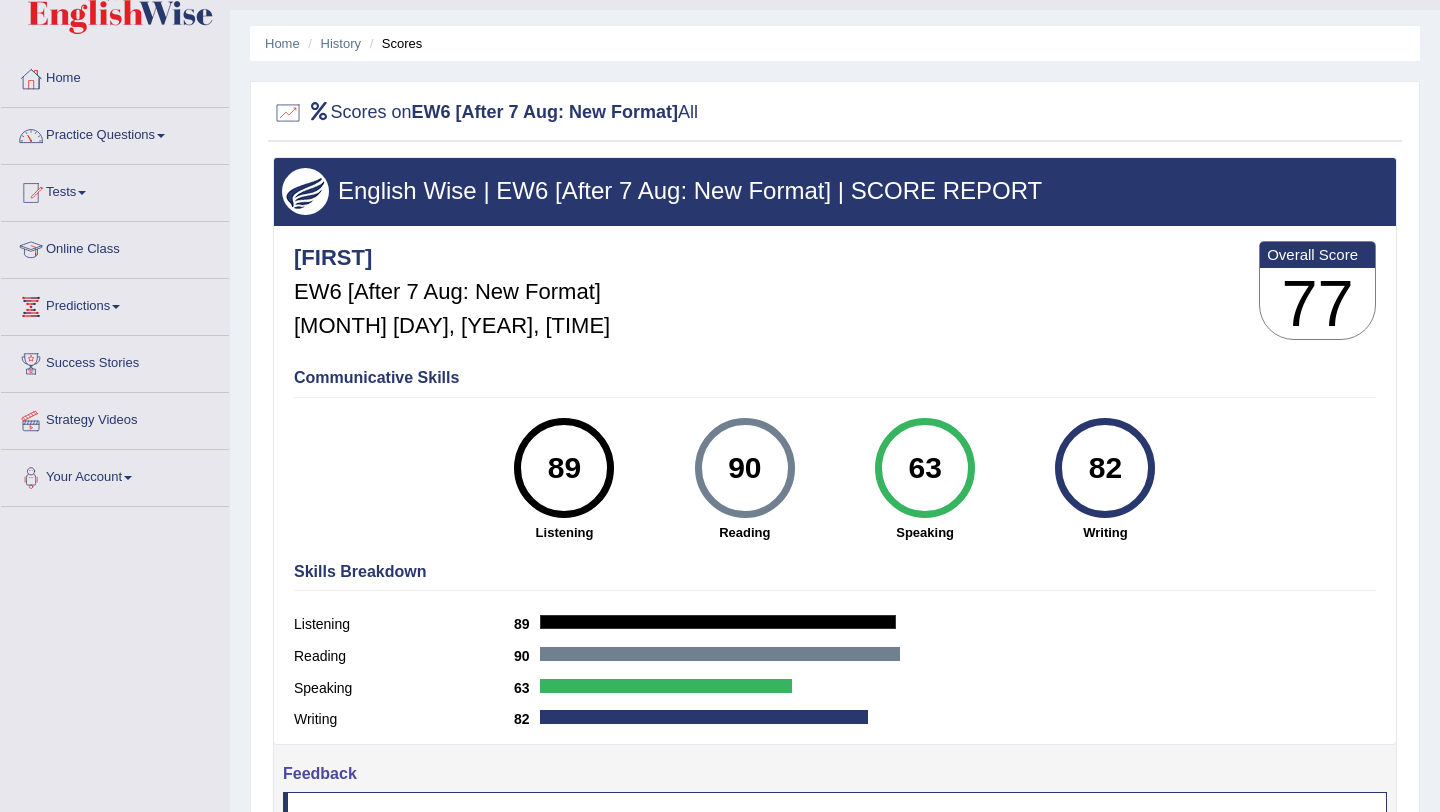 click on "Online Class" at bounding box center (115, 247) 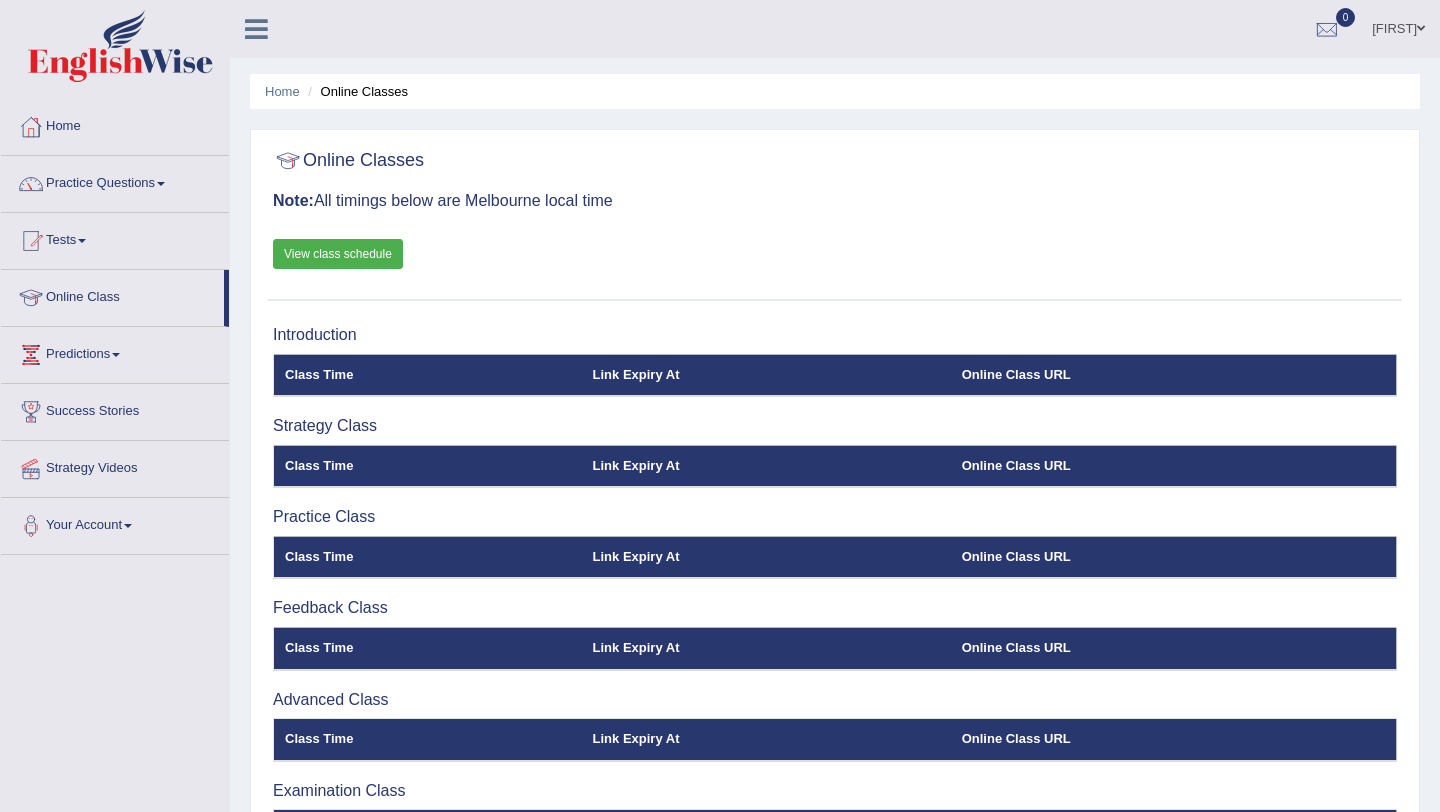 scroll, scrollTop: 0, scrollLeft: 0, axis: both 